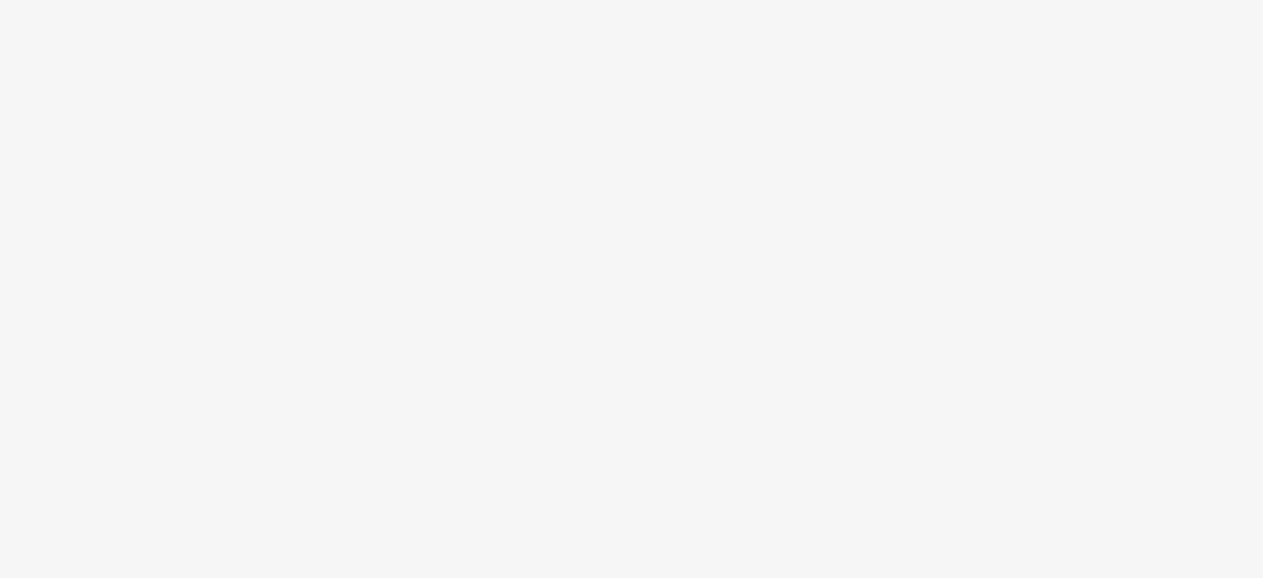 scroll, scrollTop: 0, scrollLeft: 0, axis: both 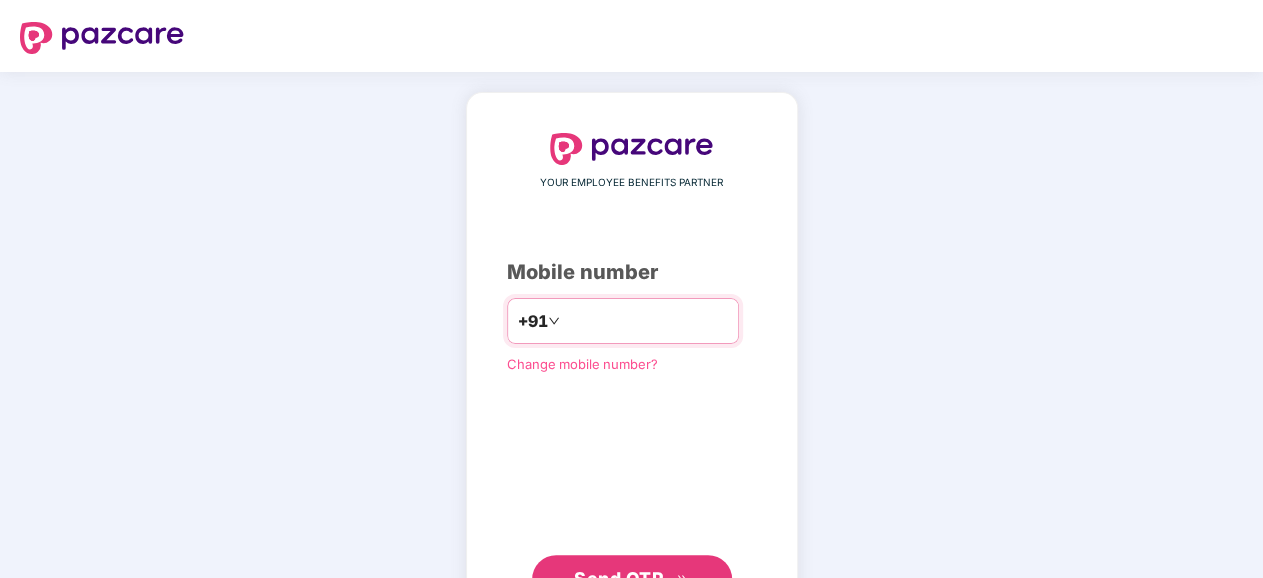 click at bounding box center [646, 321] 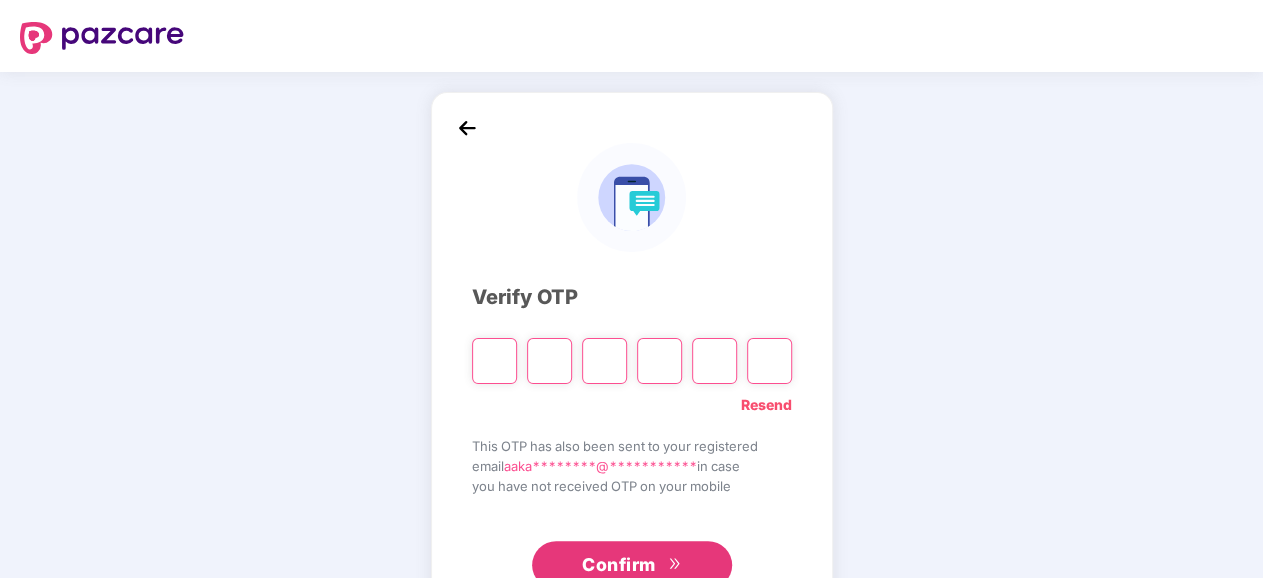 type on "*" 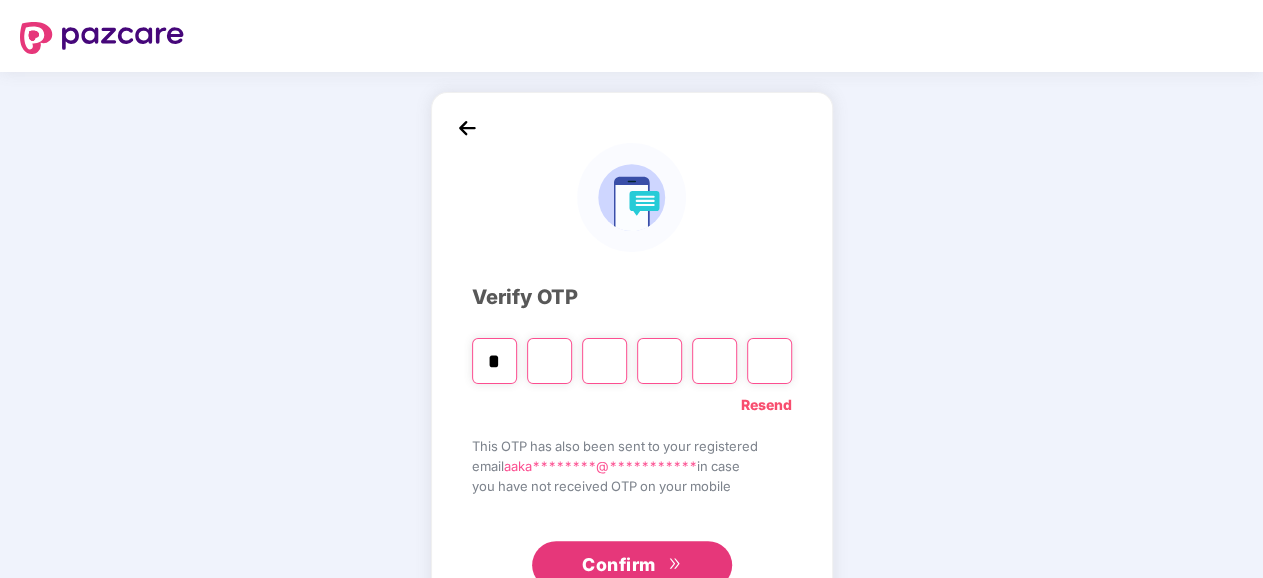 type on "*" 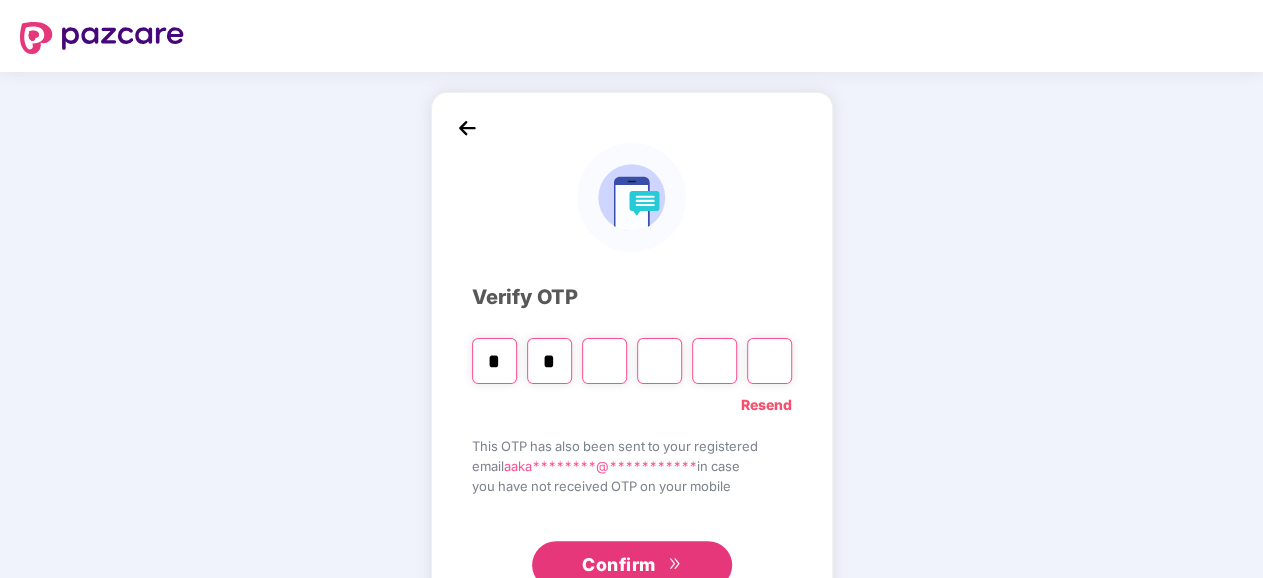 type on "*" 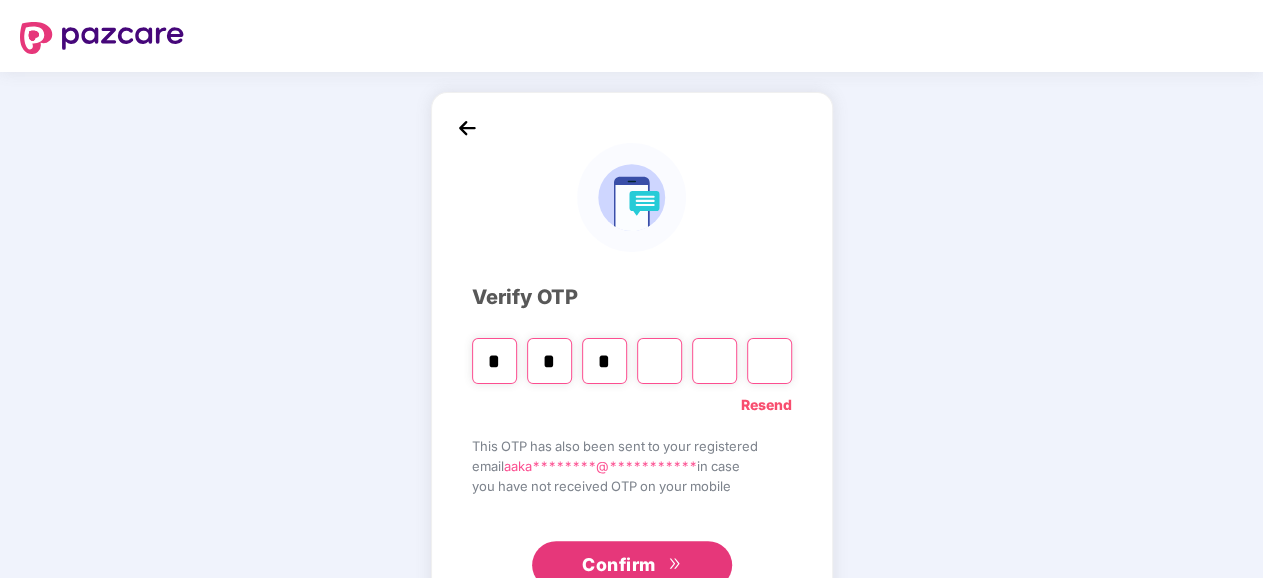 type on "*" 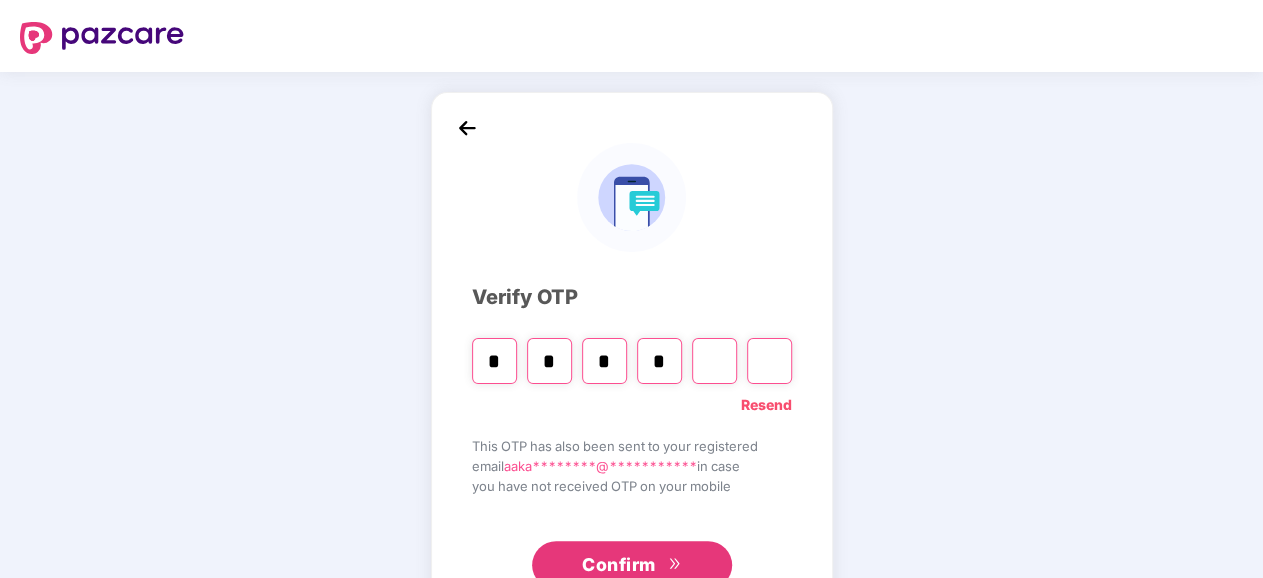 type on "*" 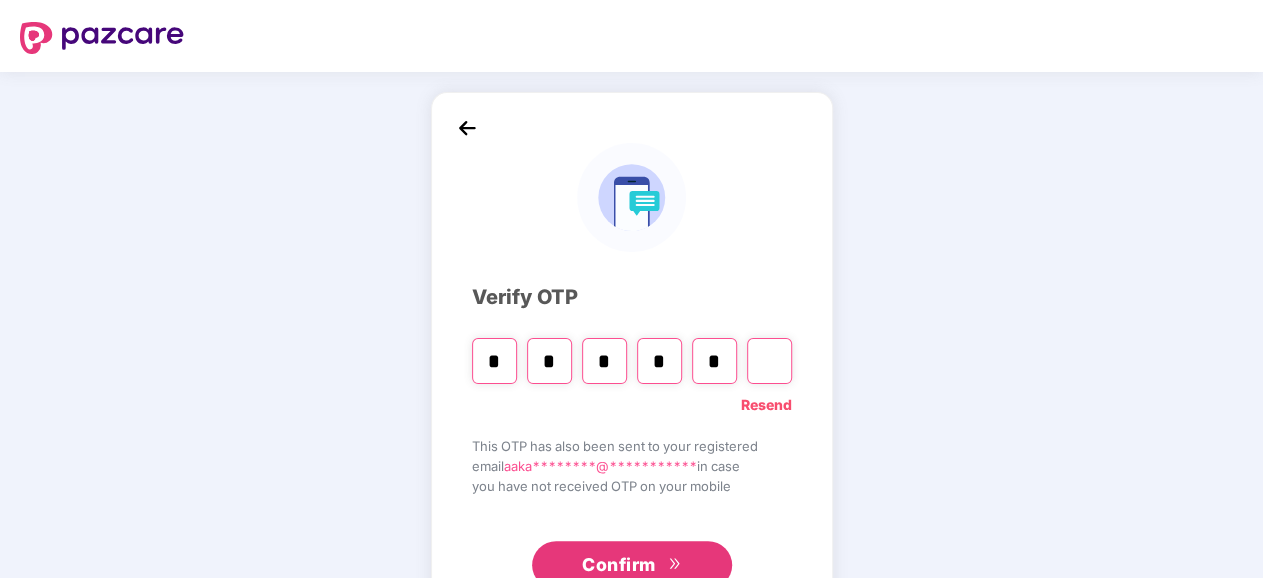 type on "*" 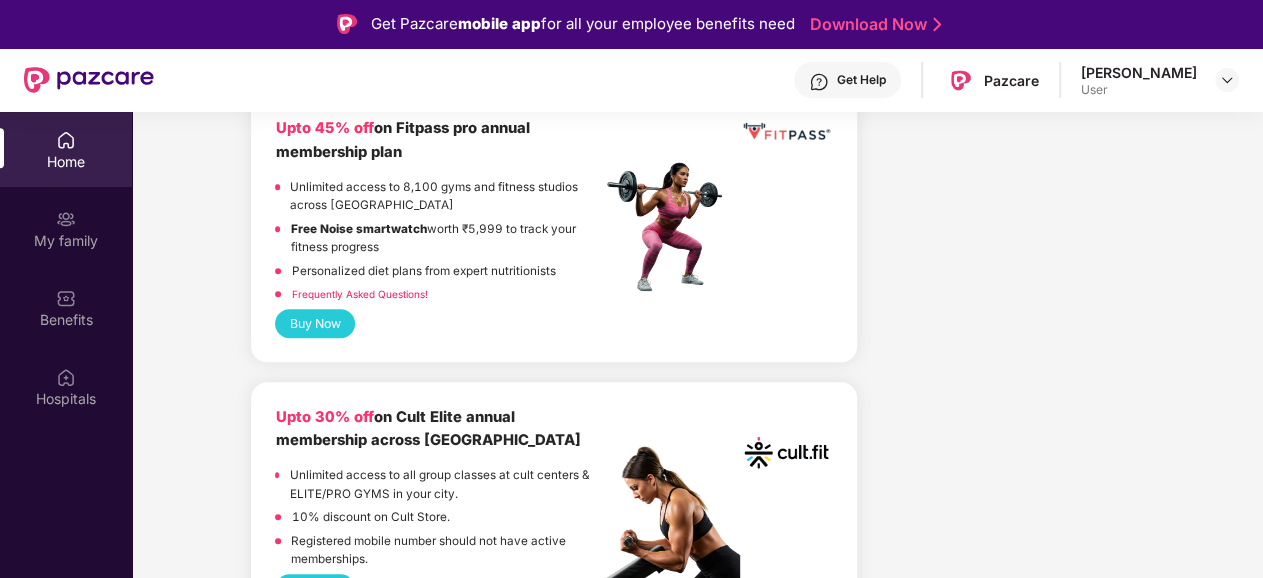 scroll, scrollTop: 1000, scrollLeft: 0, axis: vertical 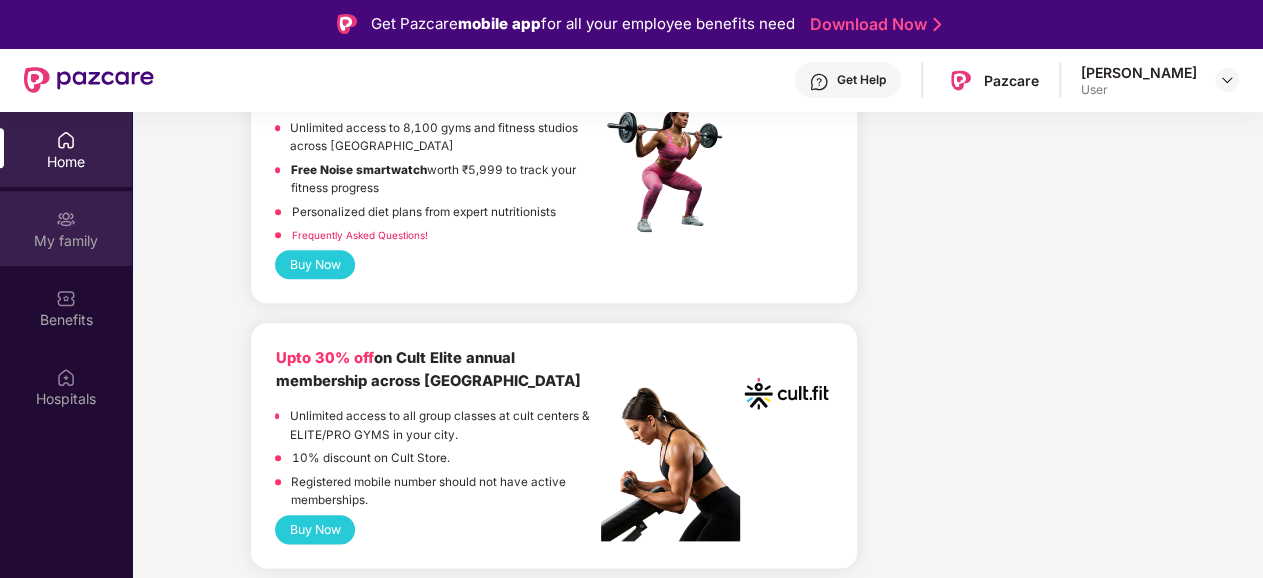 click on "My family" at bounding box center (66, 241) 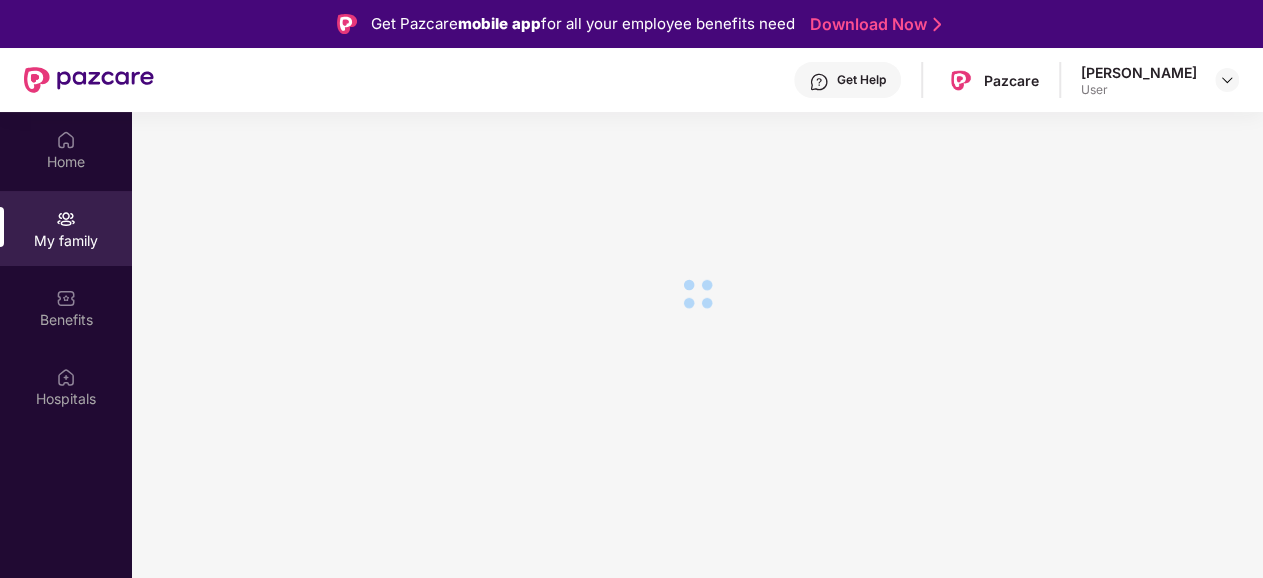 scroll, scrollTop: 0, scrollLeft: 0, axis: both 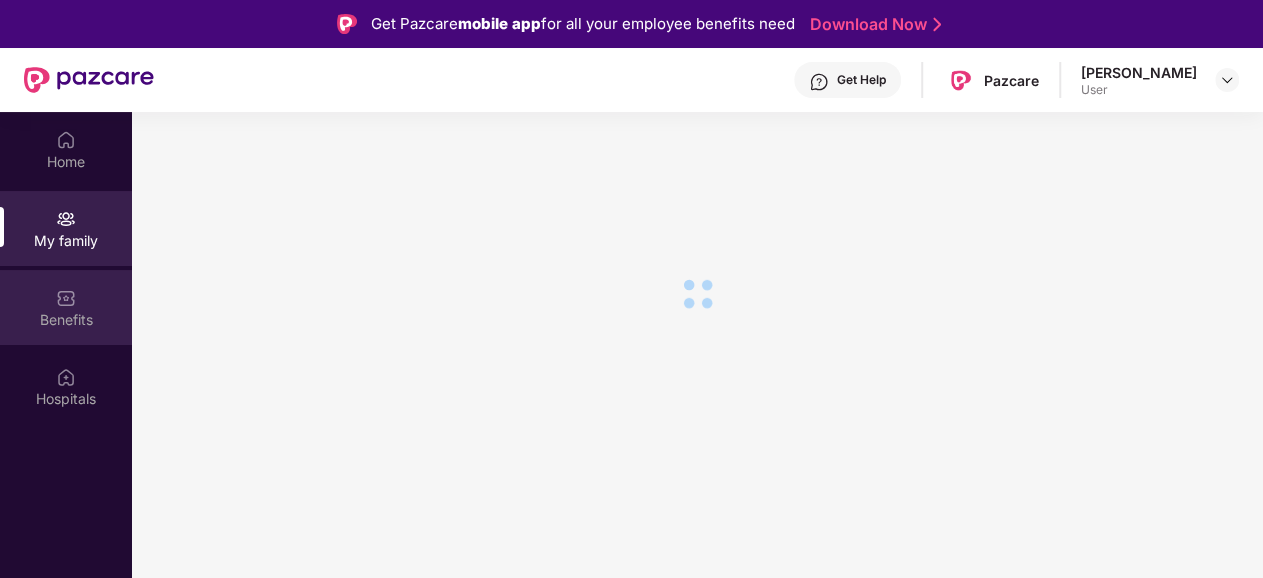 click at bounding box center (66, 298) 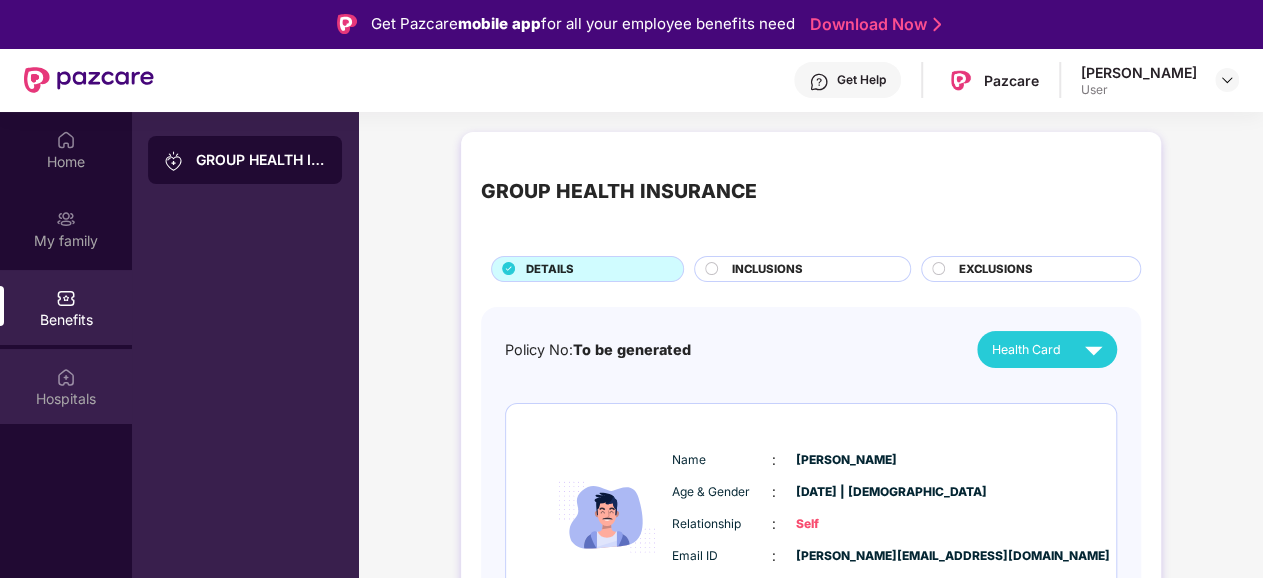 click on "Hospitals" at bounding box center [66, 399] 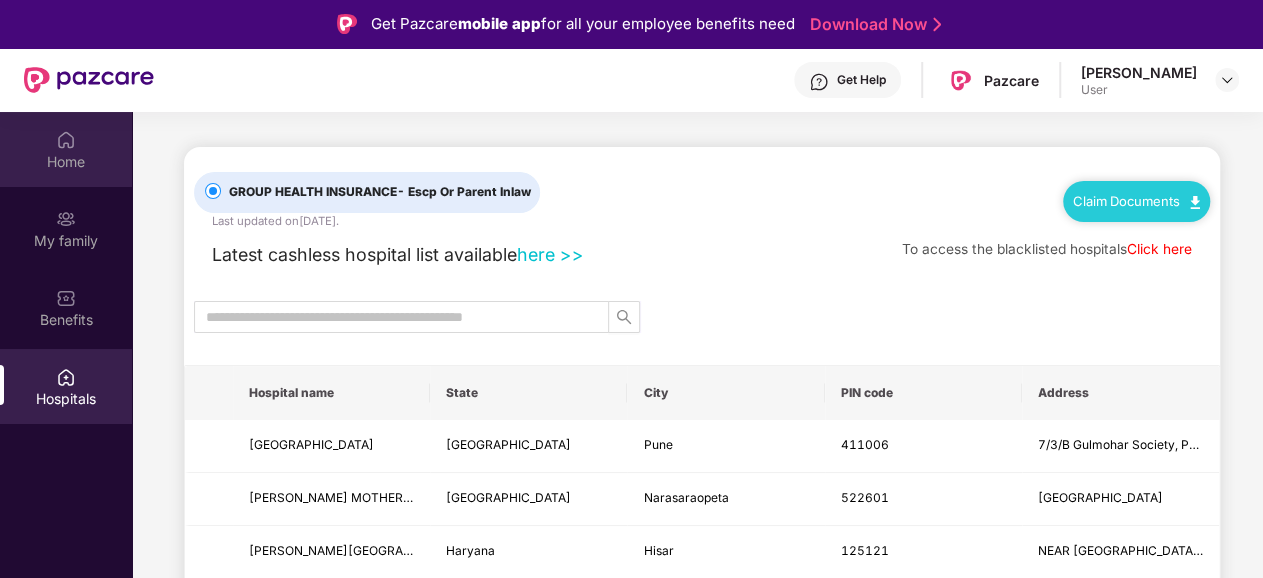 click at bounding box center (66, 140) 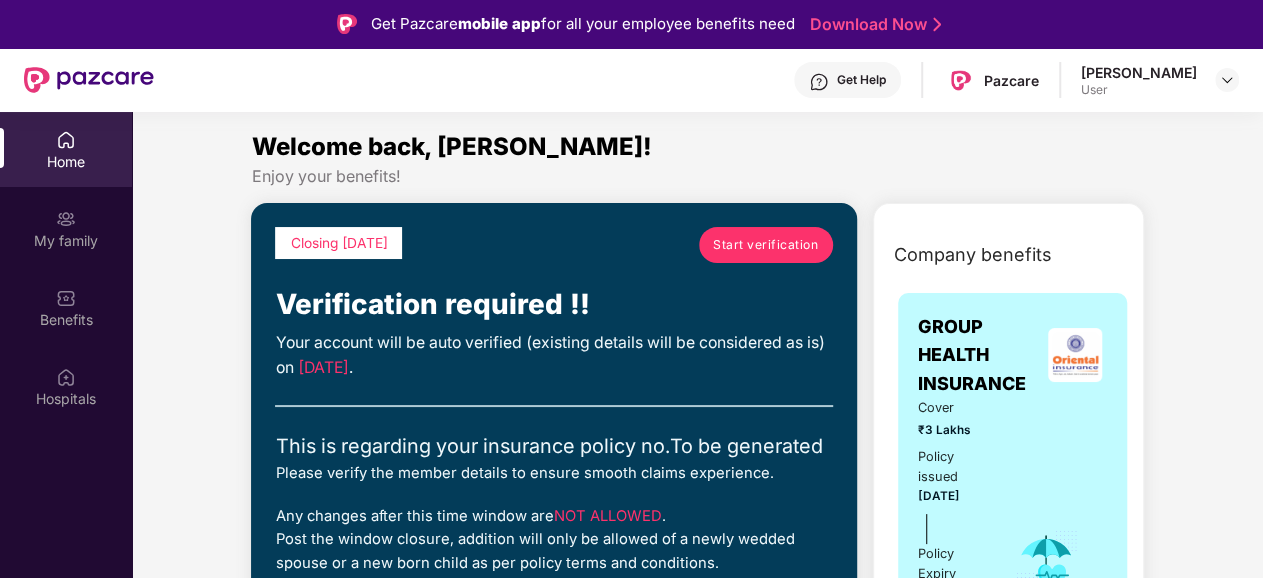 click on "User" at bounding box center [1139, 90] 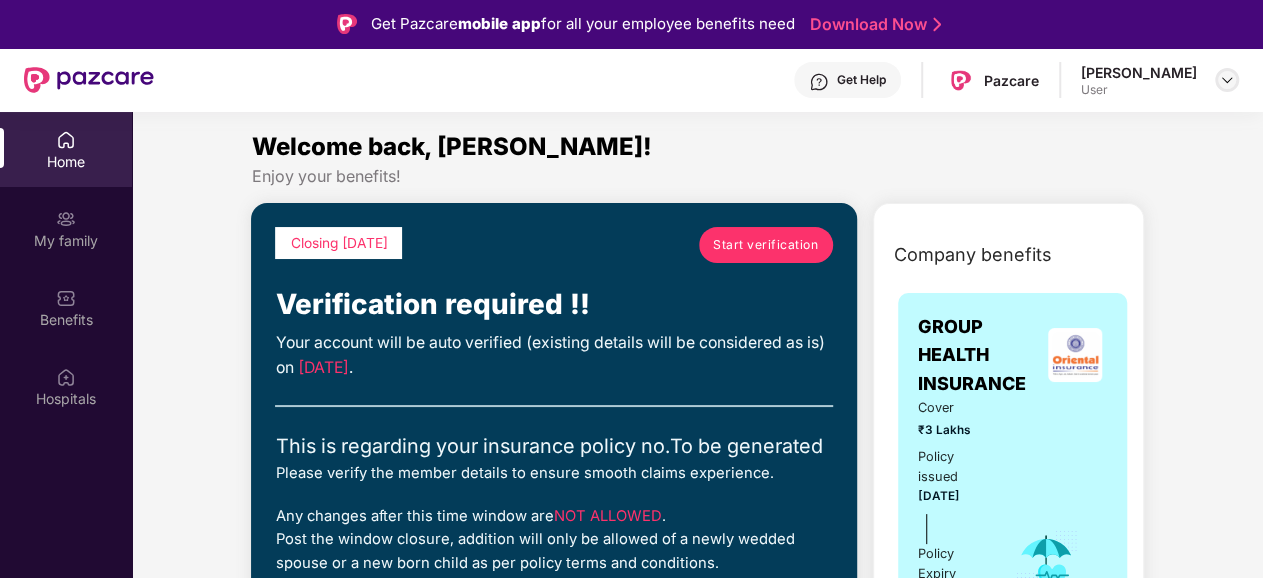 click at bounding box center (1227, 80) 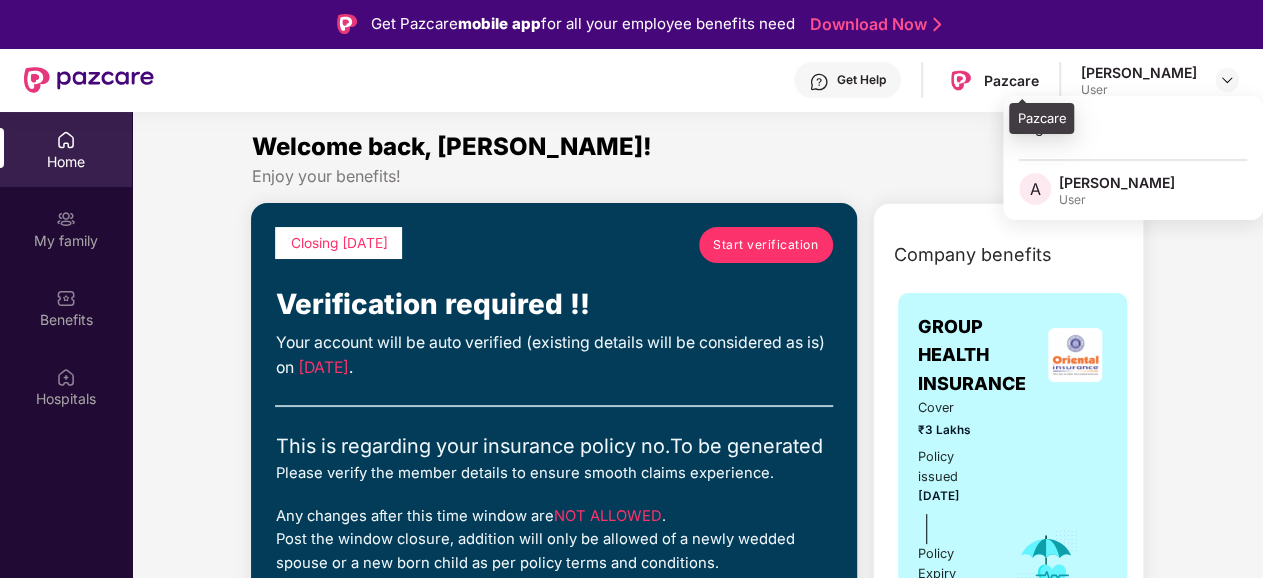 click on "Pazcare" at bounding box center [991, 80] 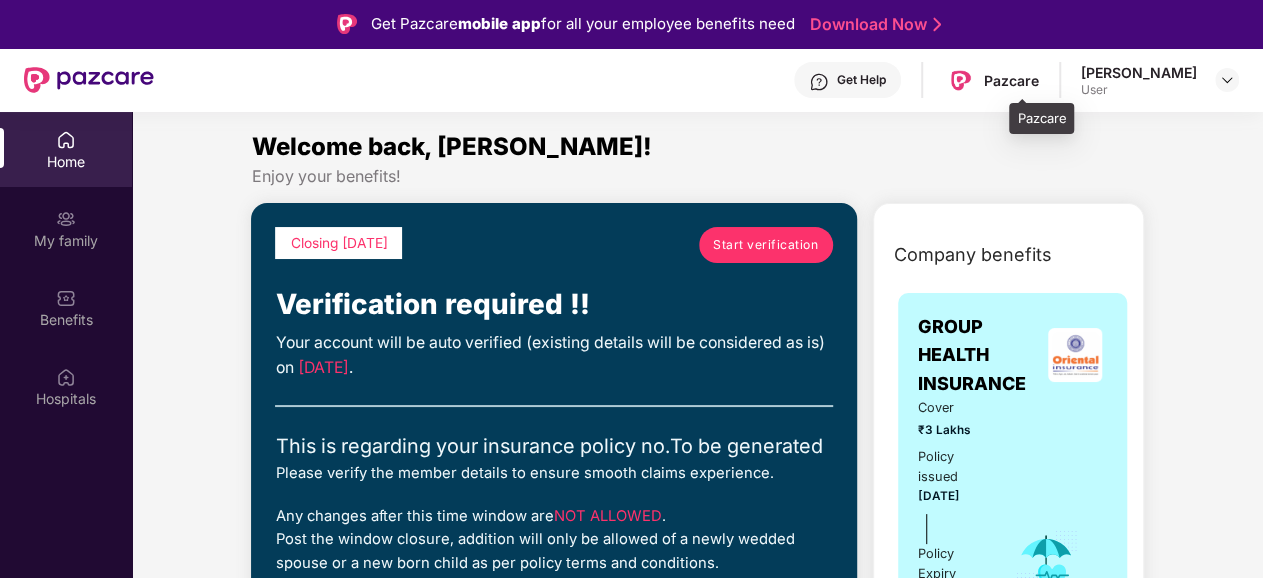 click on "Pazcare" at bounding box center [1011, 80] 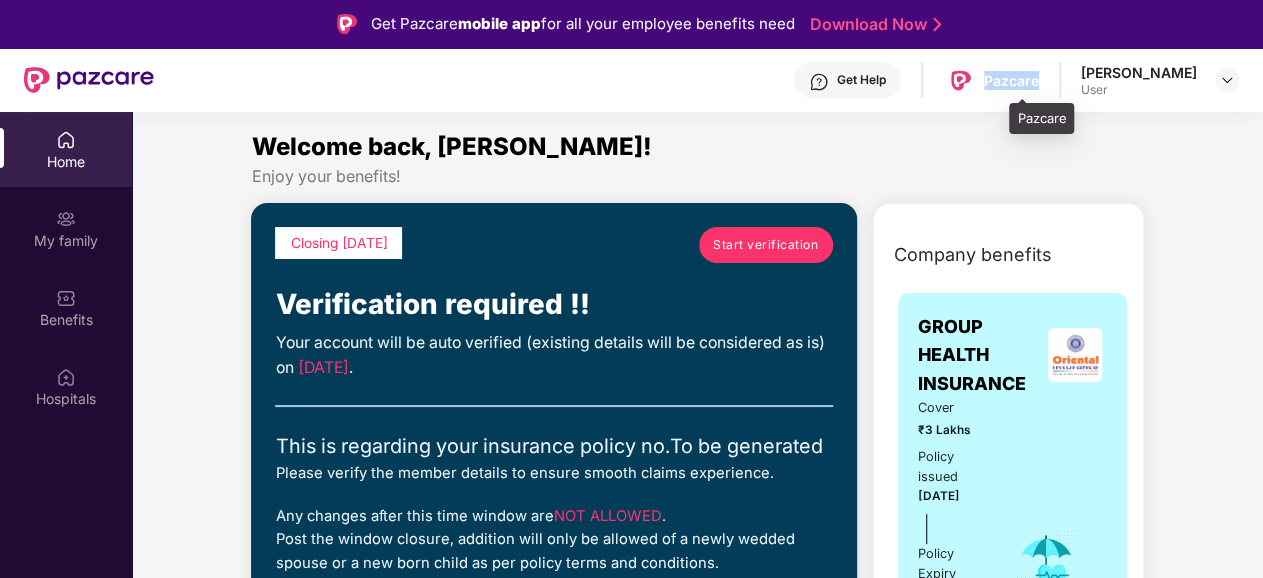 click on "Pazcare" at bounding box center (1011, 80) 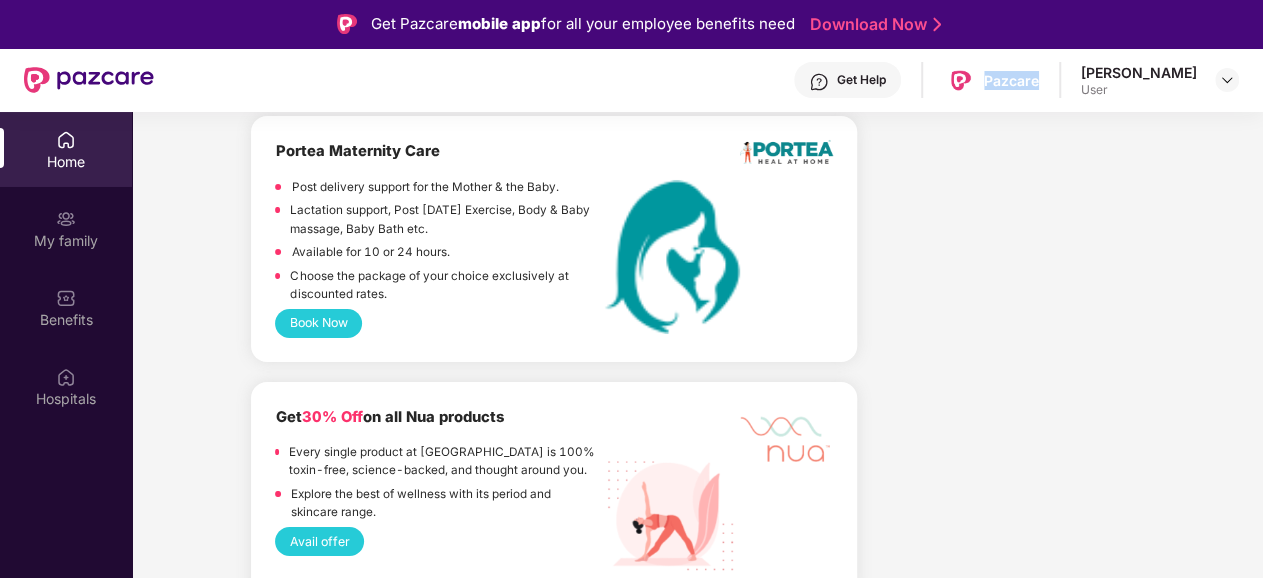 scroll, scrollTop: 7691, scrollLeft: 0, axis: vertical 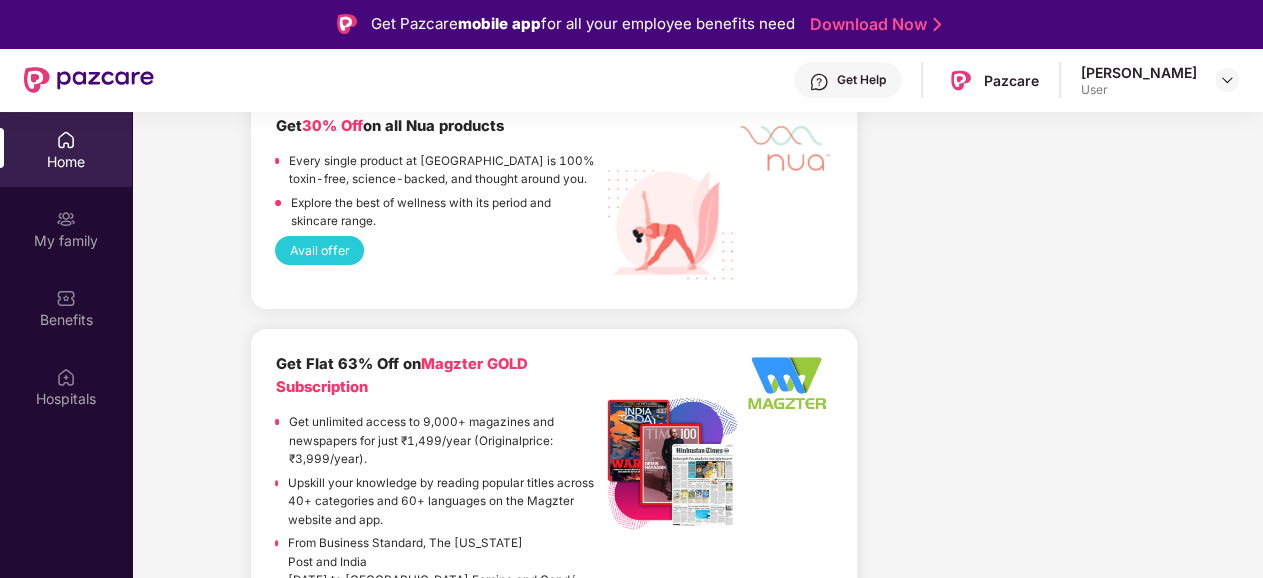 click on "Home" at bounding box center [66, 149] 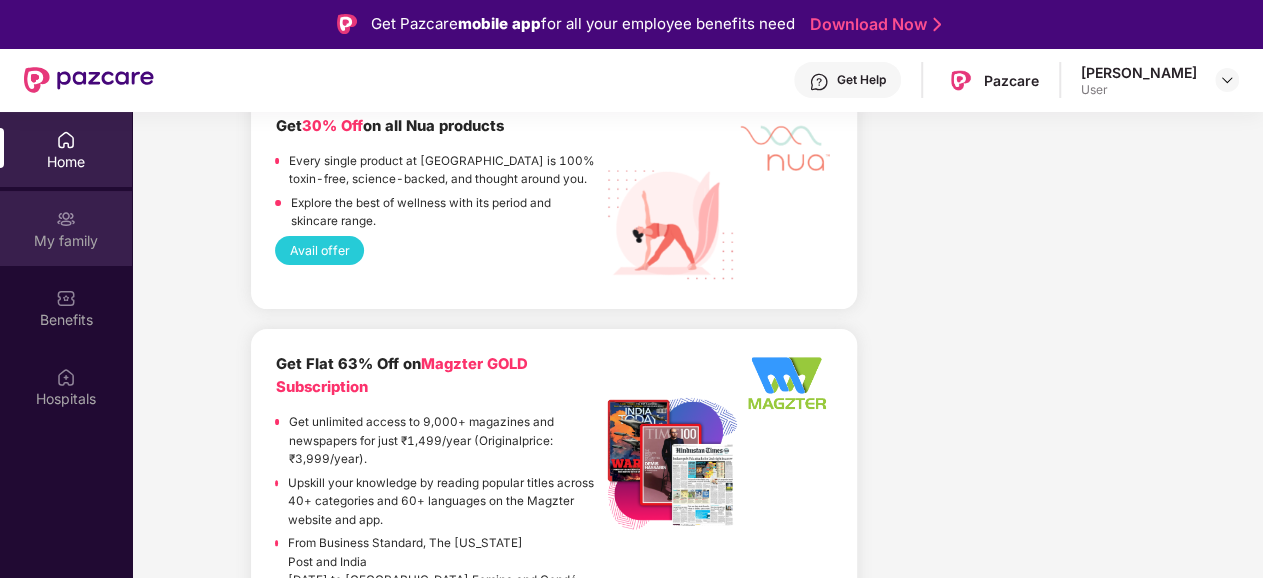 click on "My family" at bounding box center [66, 228] 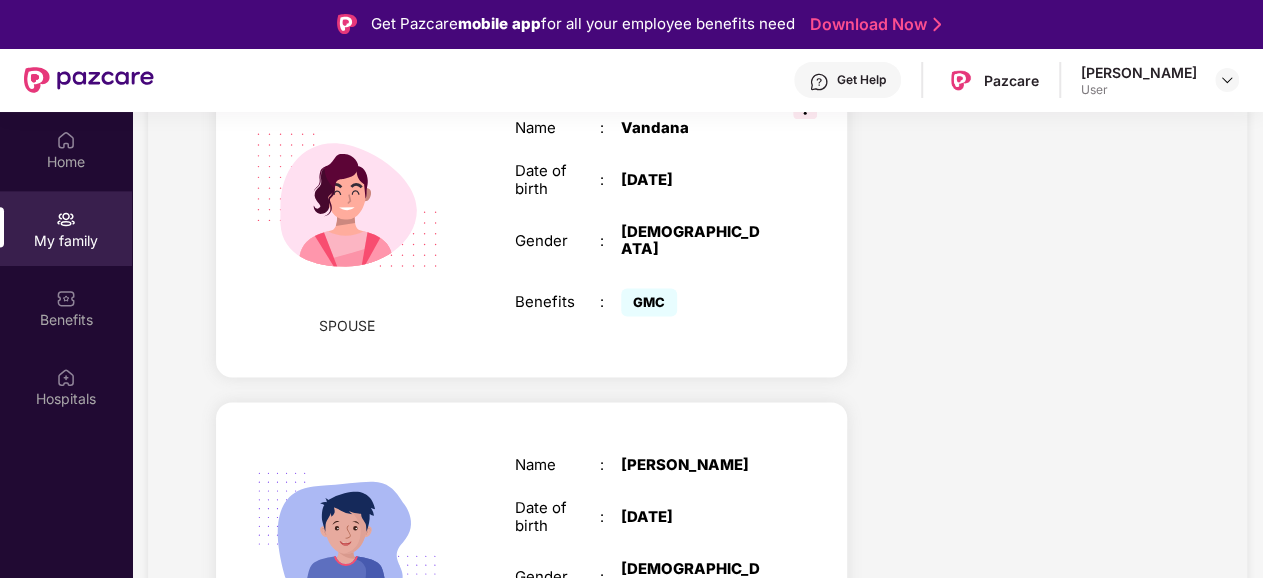 scroll, scrollTop: 1695, scrollLeft: 0, axis: vertical 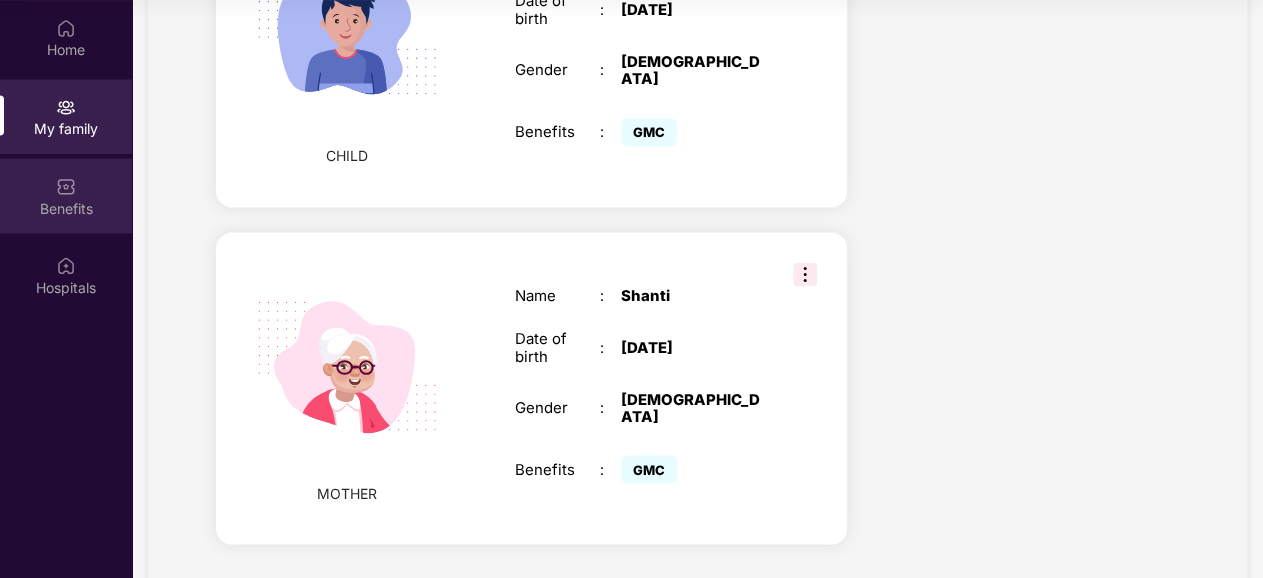 click on "Benefits" at bounding box center (66, 208) 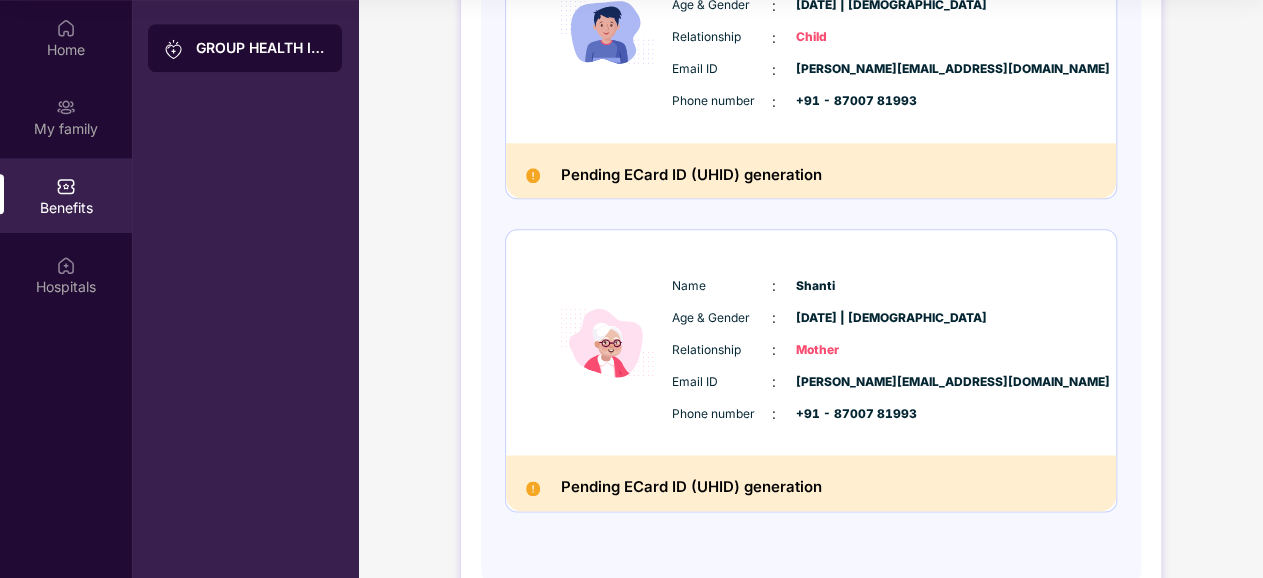 scroll, scrollTop: 1037, scrollLeft: 0, axis: vertical 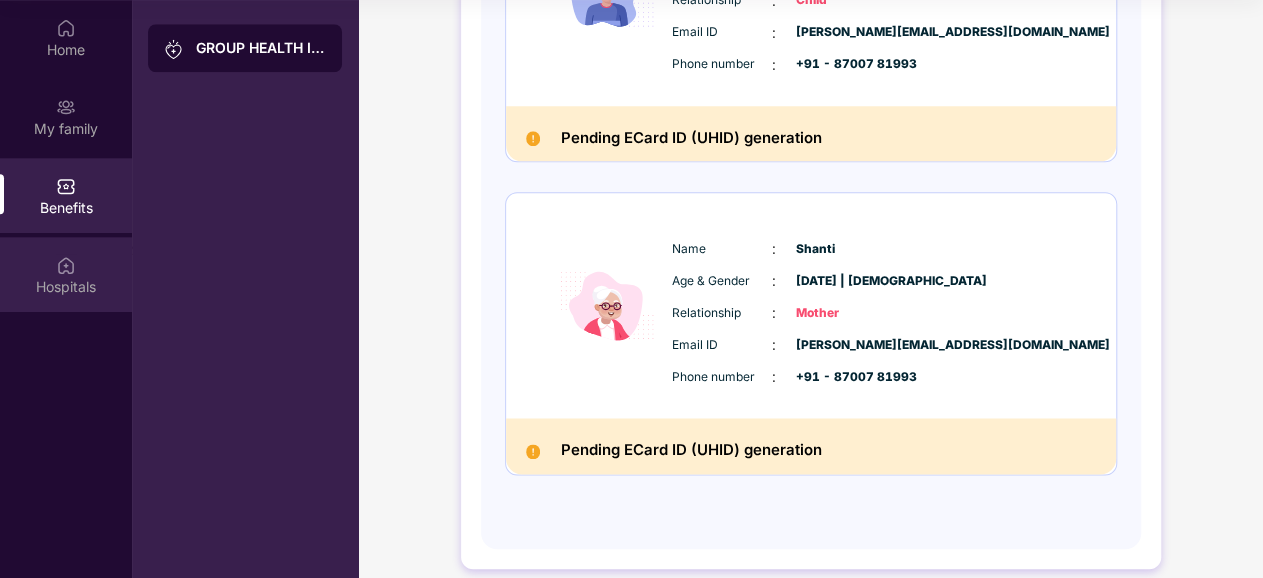 click on "Hospitals" at bounding box center [66, 274] 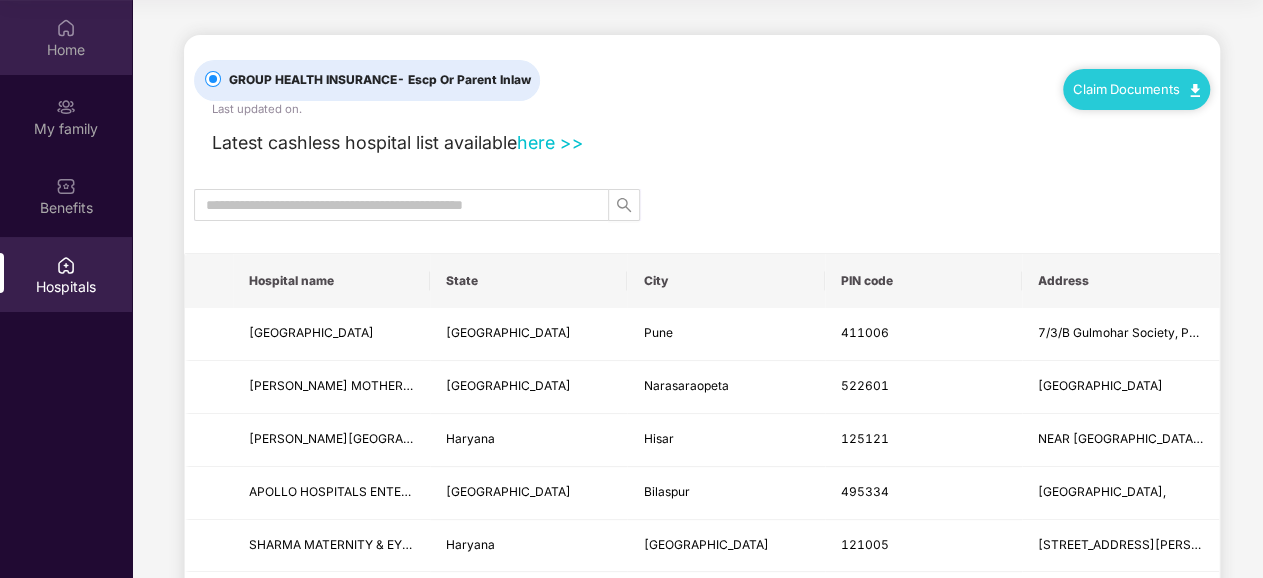 click on "Home" at bounding box center (66, 50) 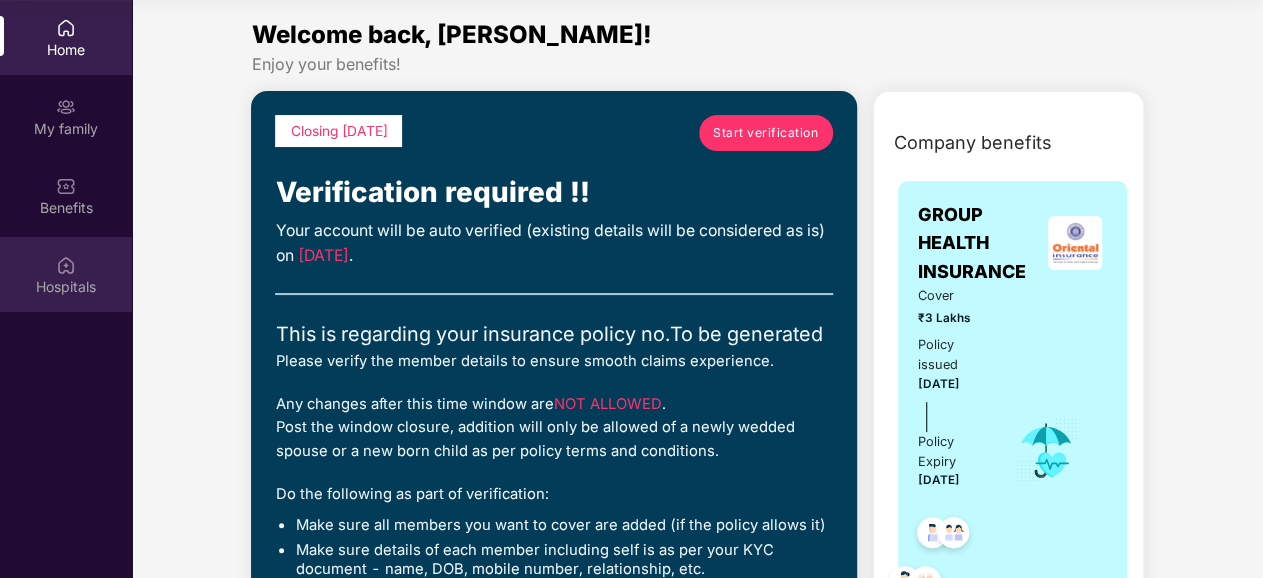 click on "Hospitals" at bounding box center (66, 287) 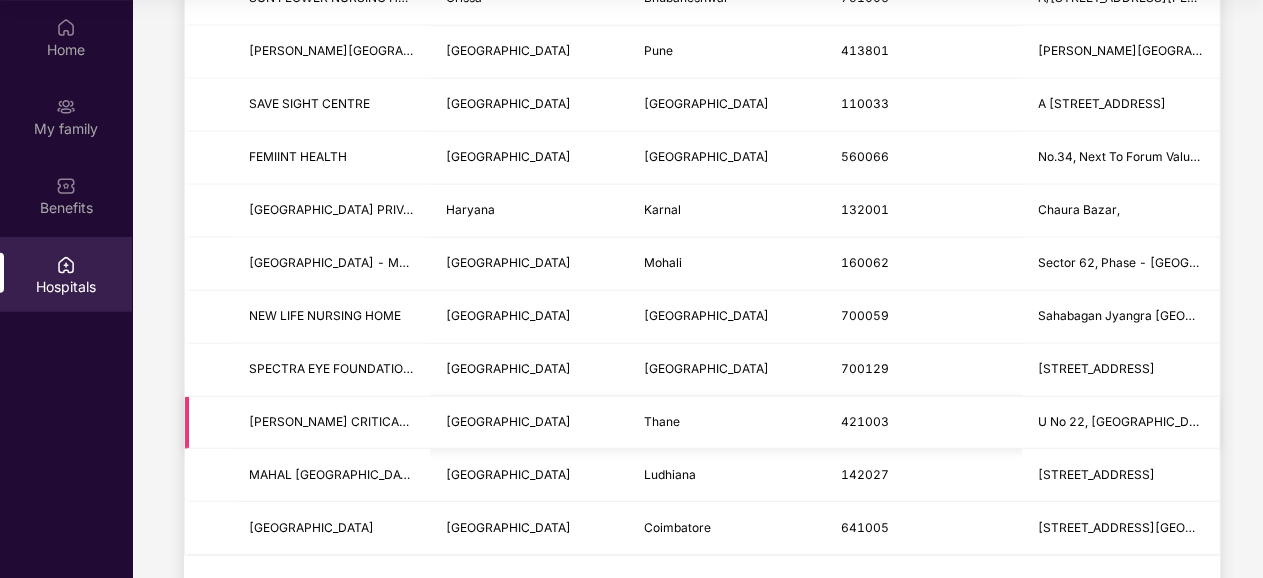 scroll, scrollTop: 2480, scrollLeft: 0, axis: vertical 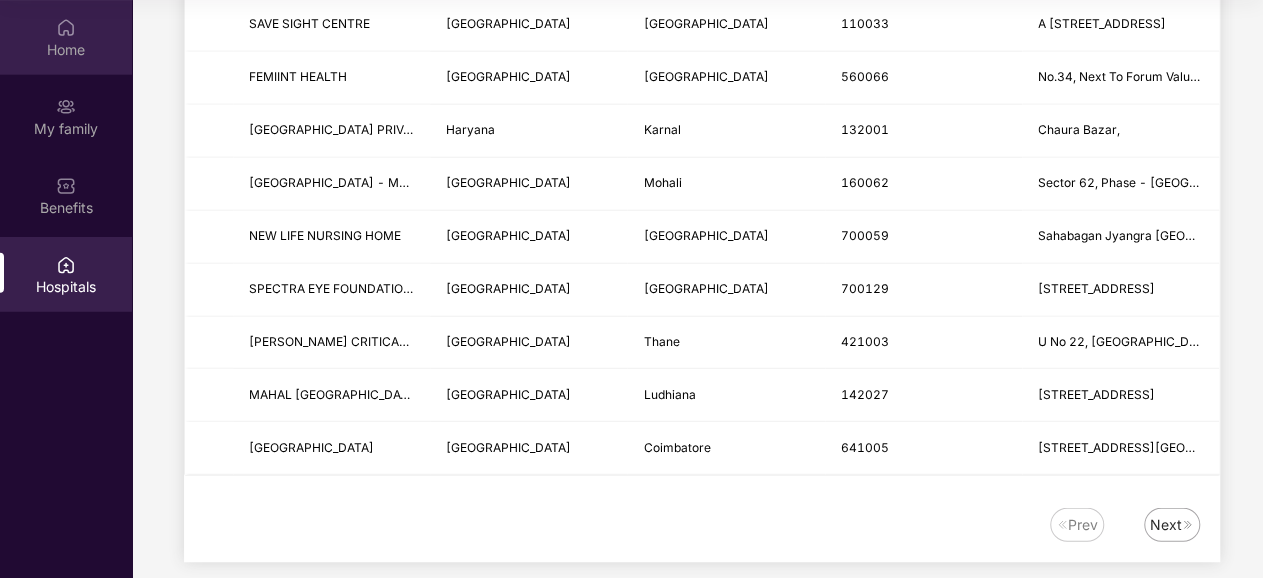 click on "Home" at bounding box center (66, 50) 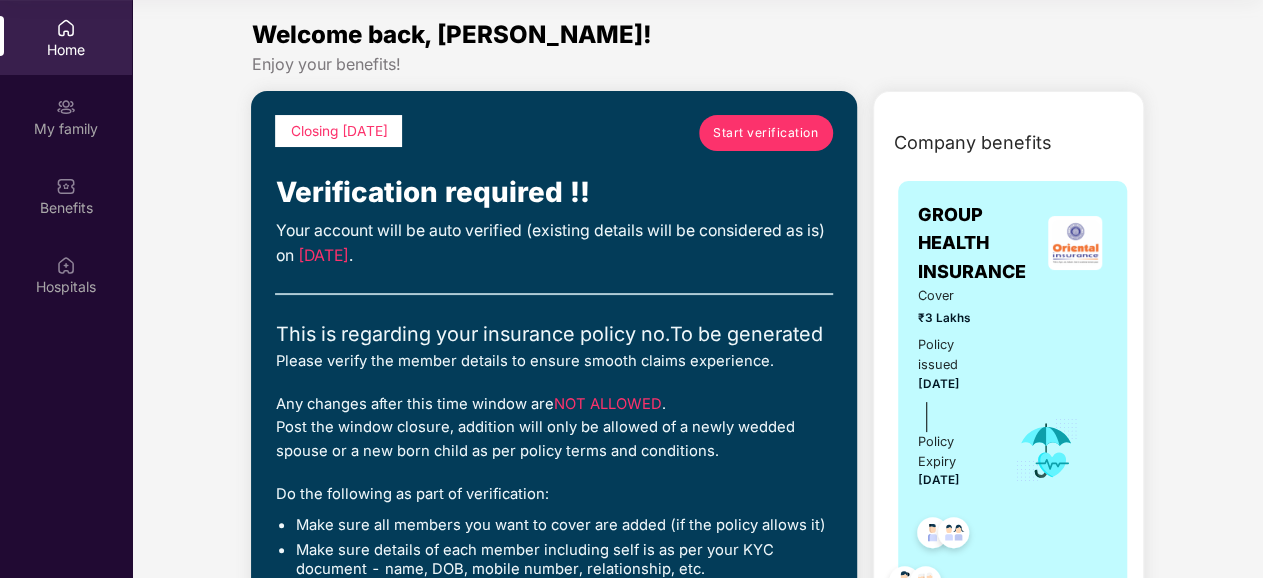 scroll, scrollTop: 0, scrollLeft: 0, axis: both 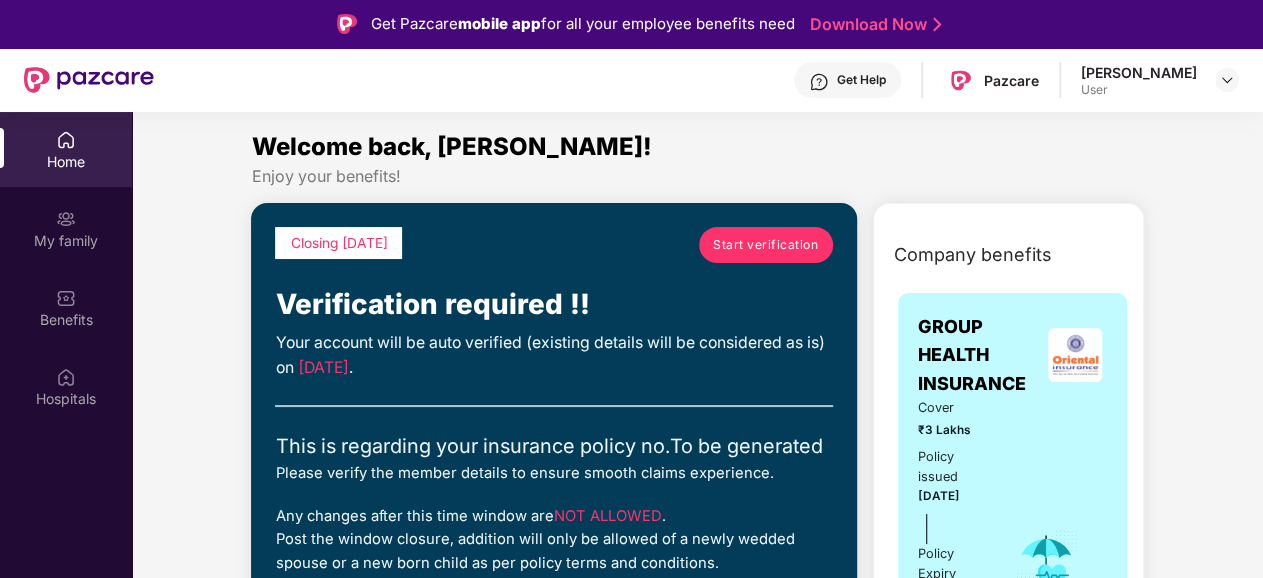 click on "[PERSON_NAME]" at bounding box center [1139, 72] 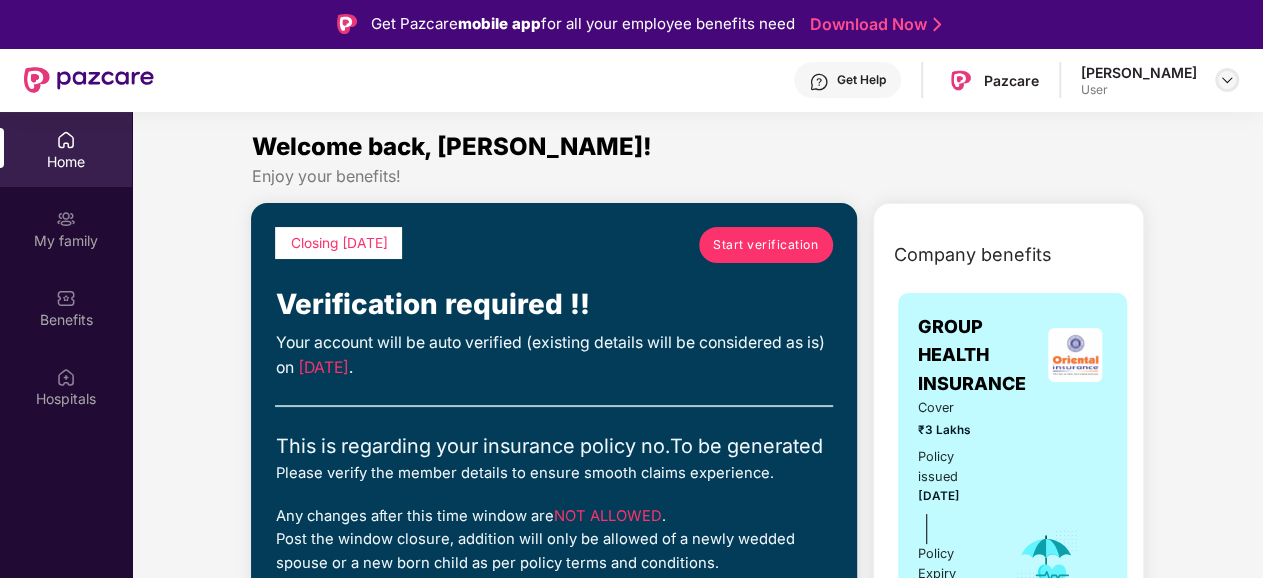 click at bounding box center [1227, 80] 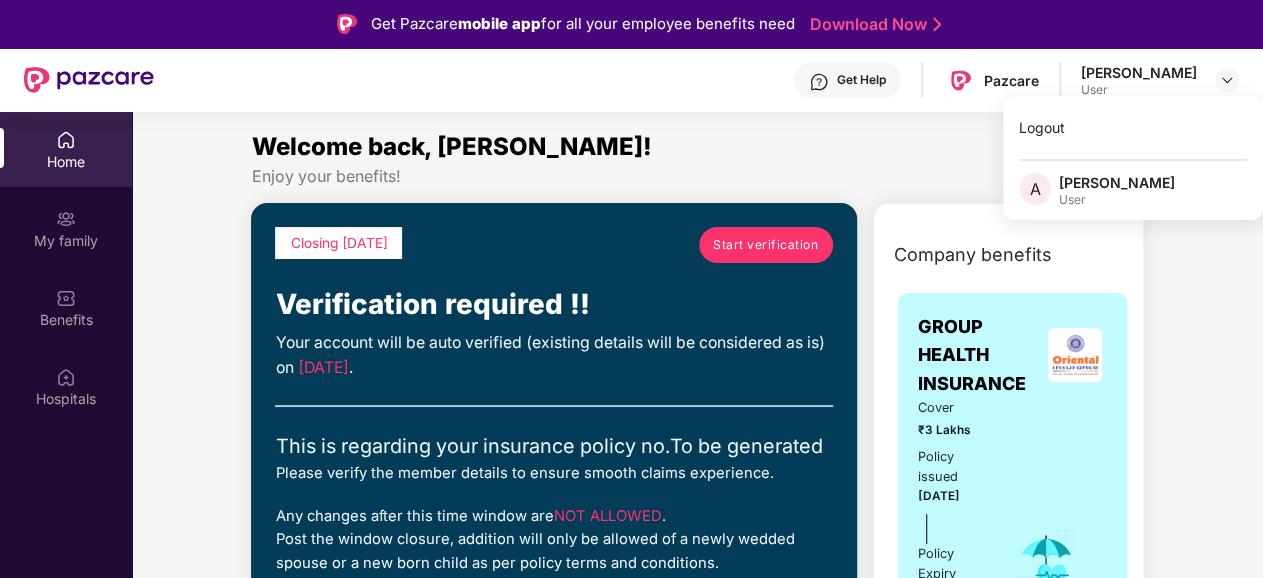 click on "Welcome back, [PERSON_NAME]!" at bounding box center (697, 147) 